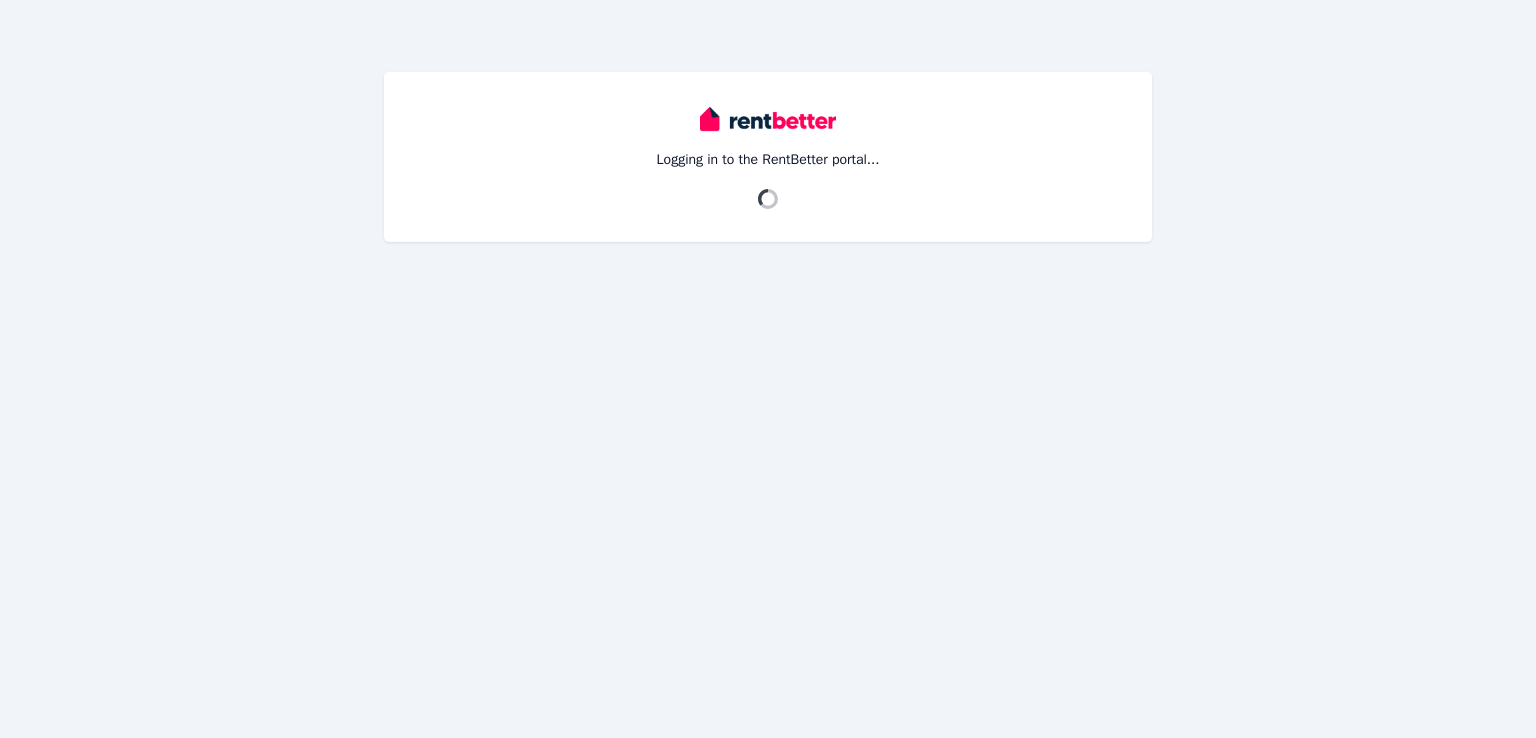 scroll, scrollTop: 0, scrollLeft: 0, axis: both 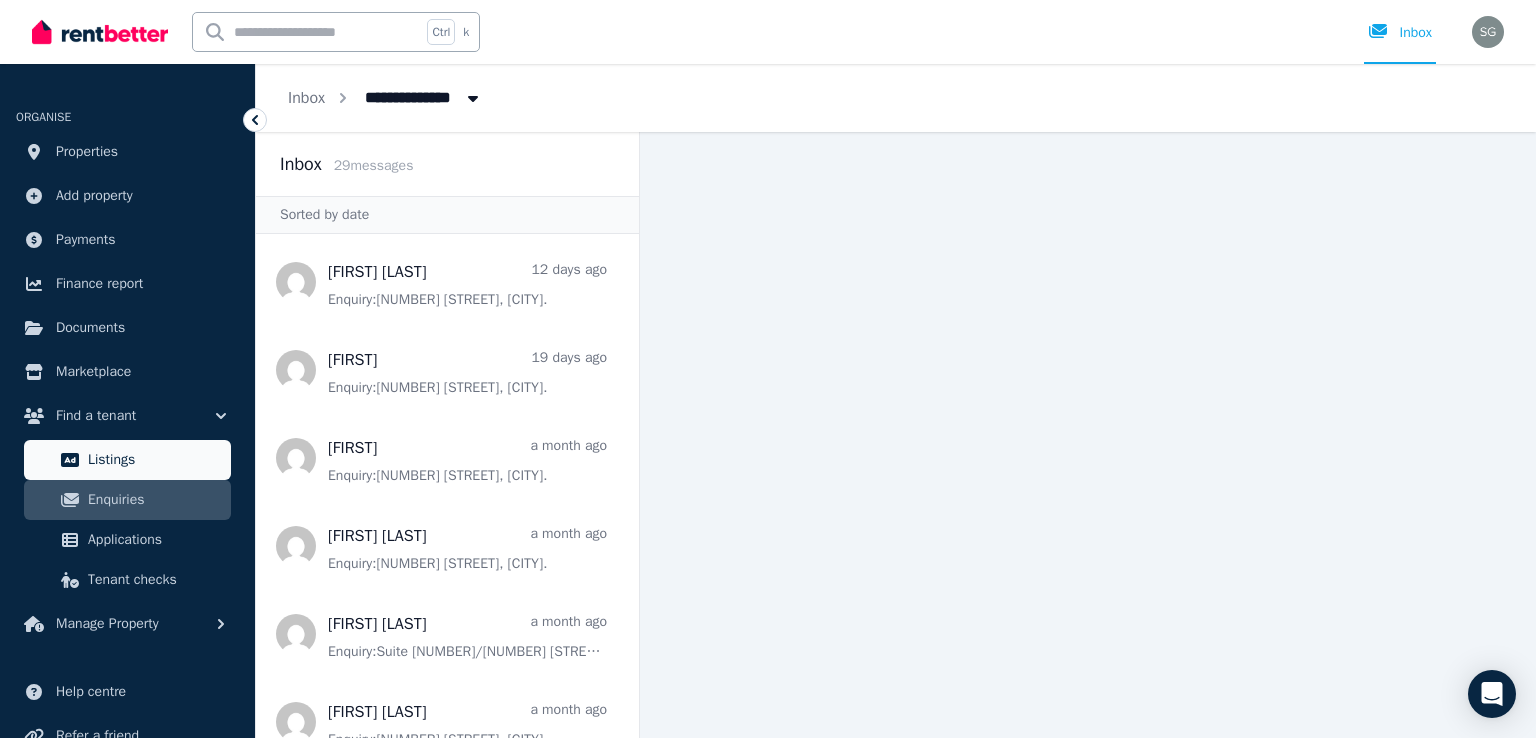 click on "Listings" at bounding box center (127, 460) 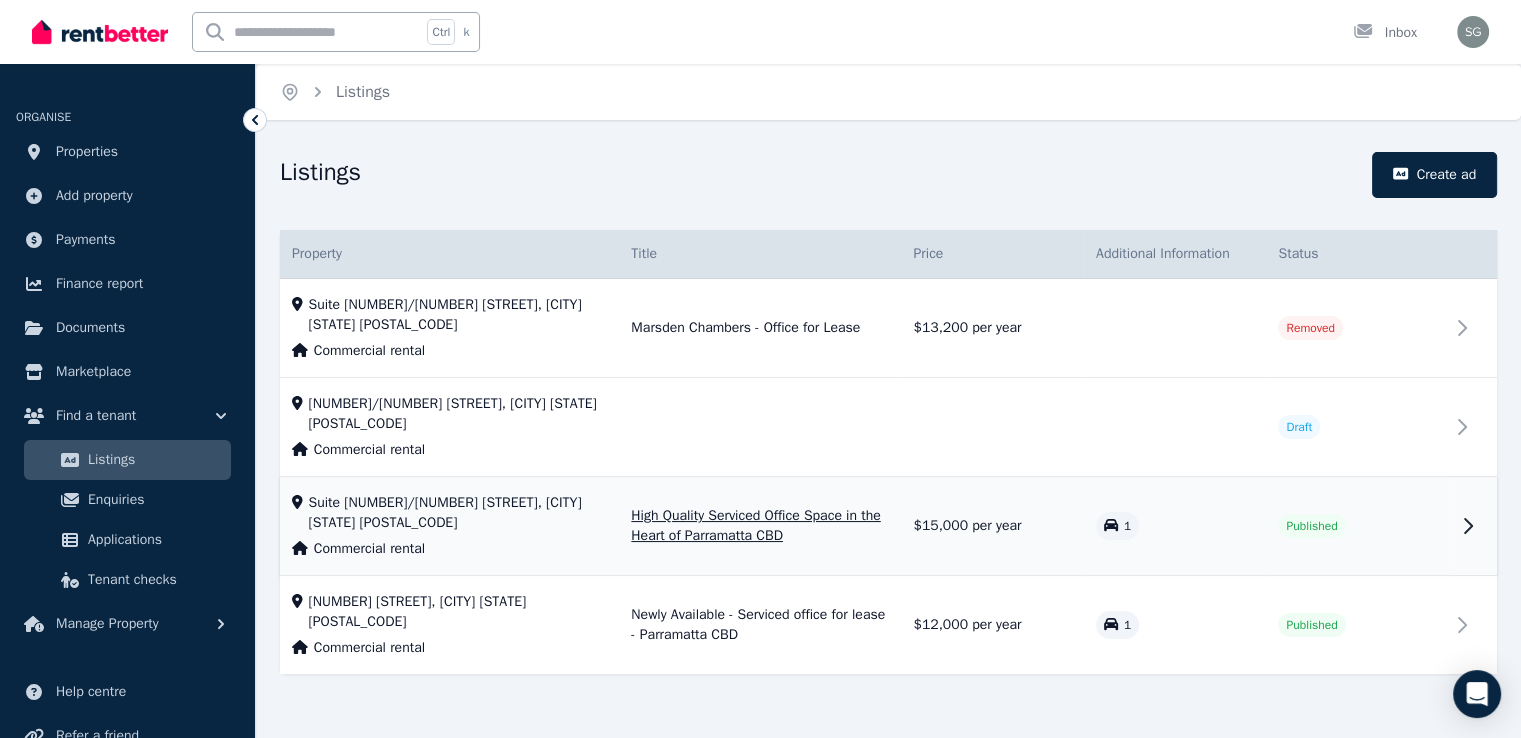 scroll, scrollTop: 7, scrollLeft: 0, axis: vertical 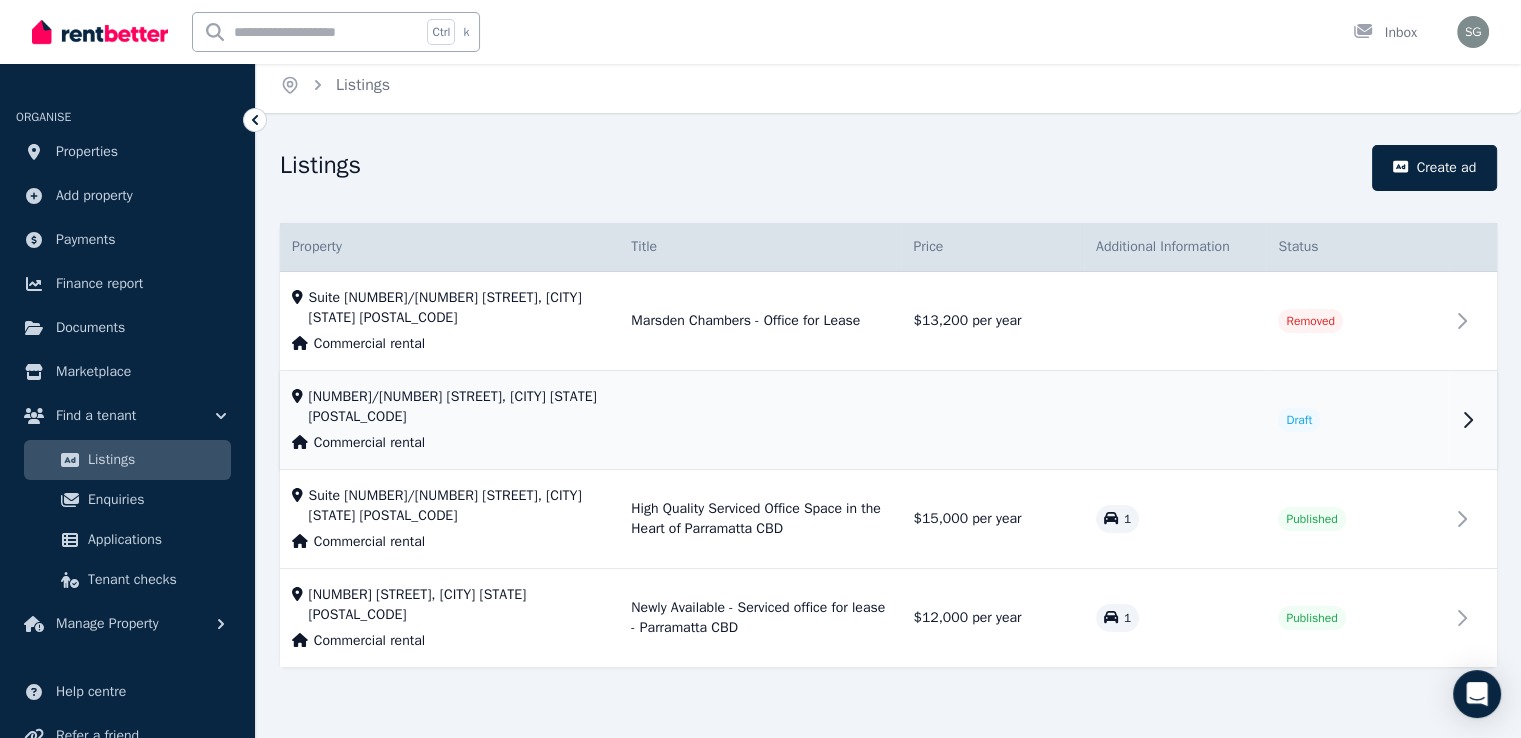 click on "Title not provided Suite [NUMBER]/[NUMBER] [STREET], [CITY] Commercial   rental Draft" at bounding box center (760, 420) 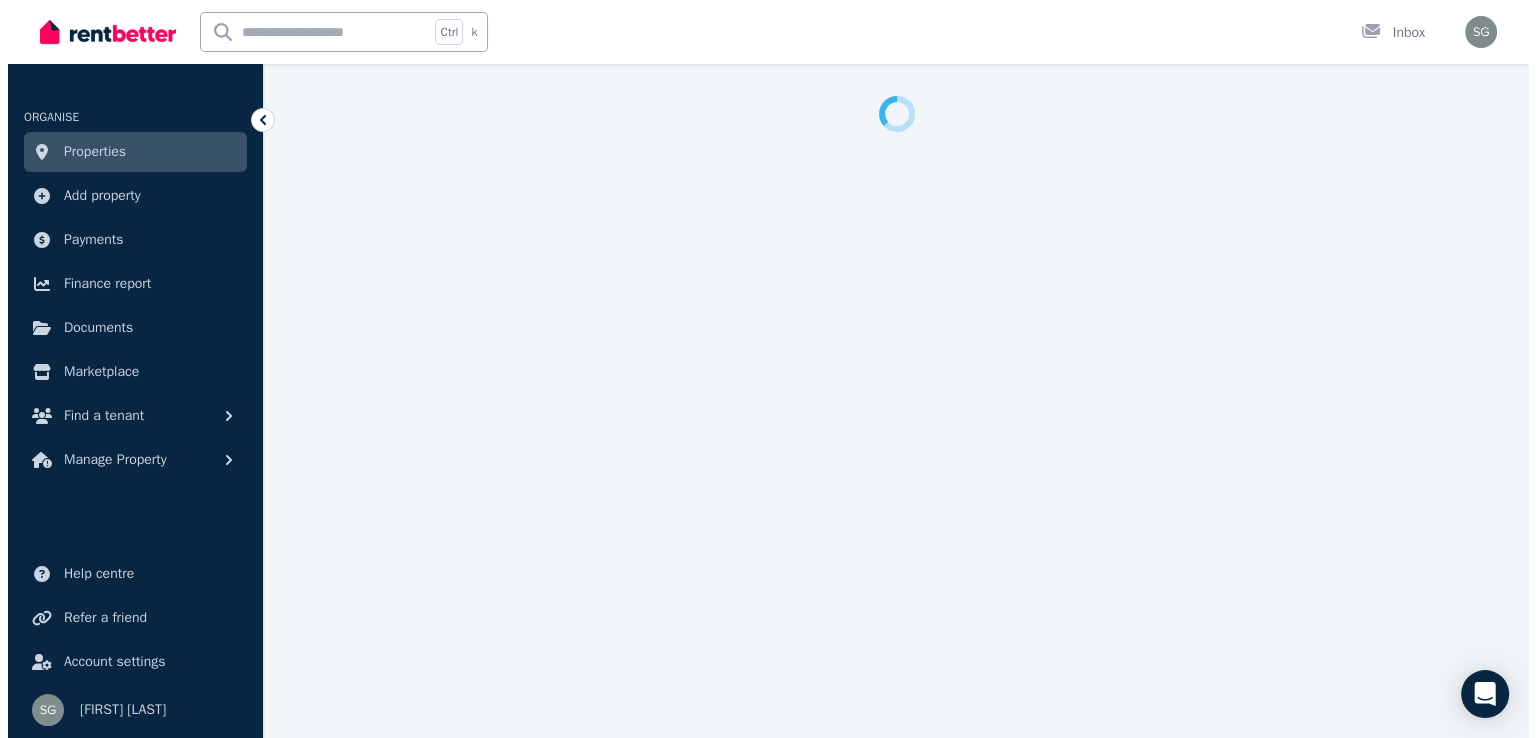 scroll, scrollTop: 0, scrollLeft: 0, axis: both 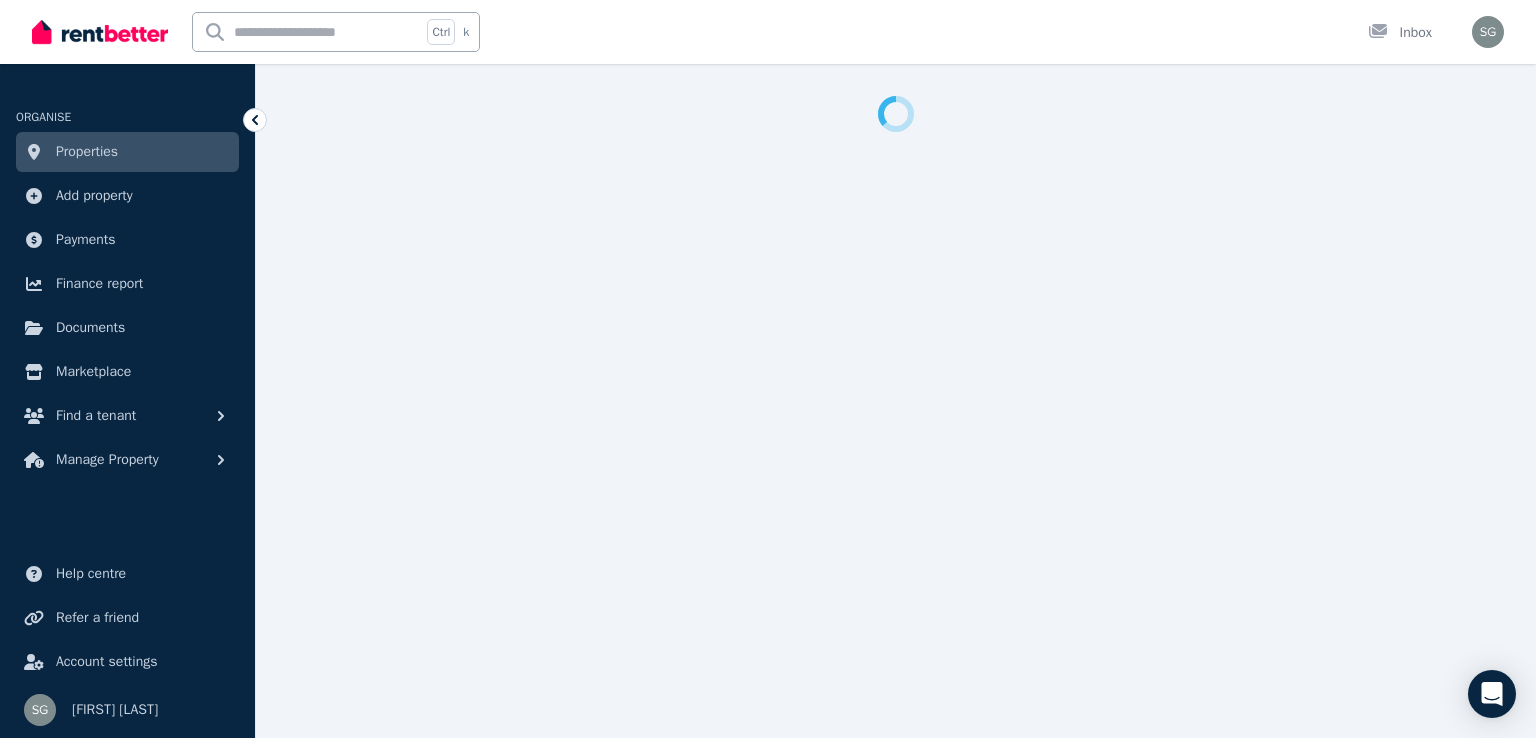 select on "***" 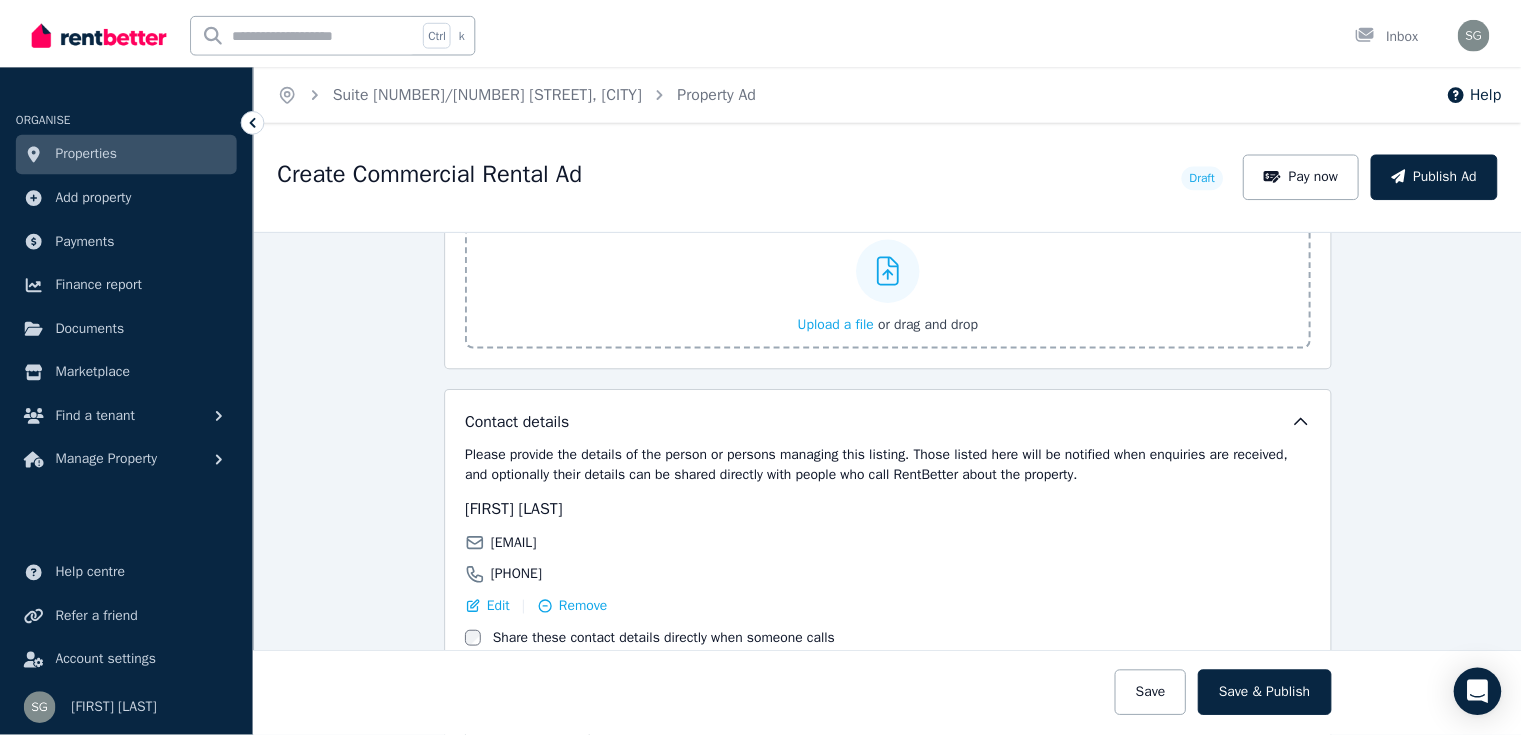 scroll, scrollTop: 2918, scrollLeft: 0, axis: vertical 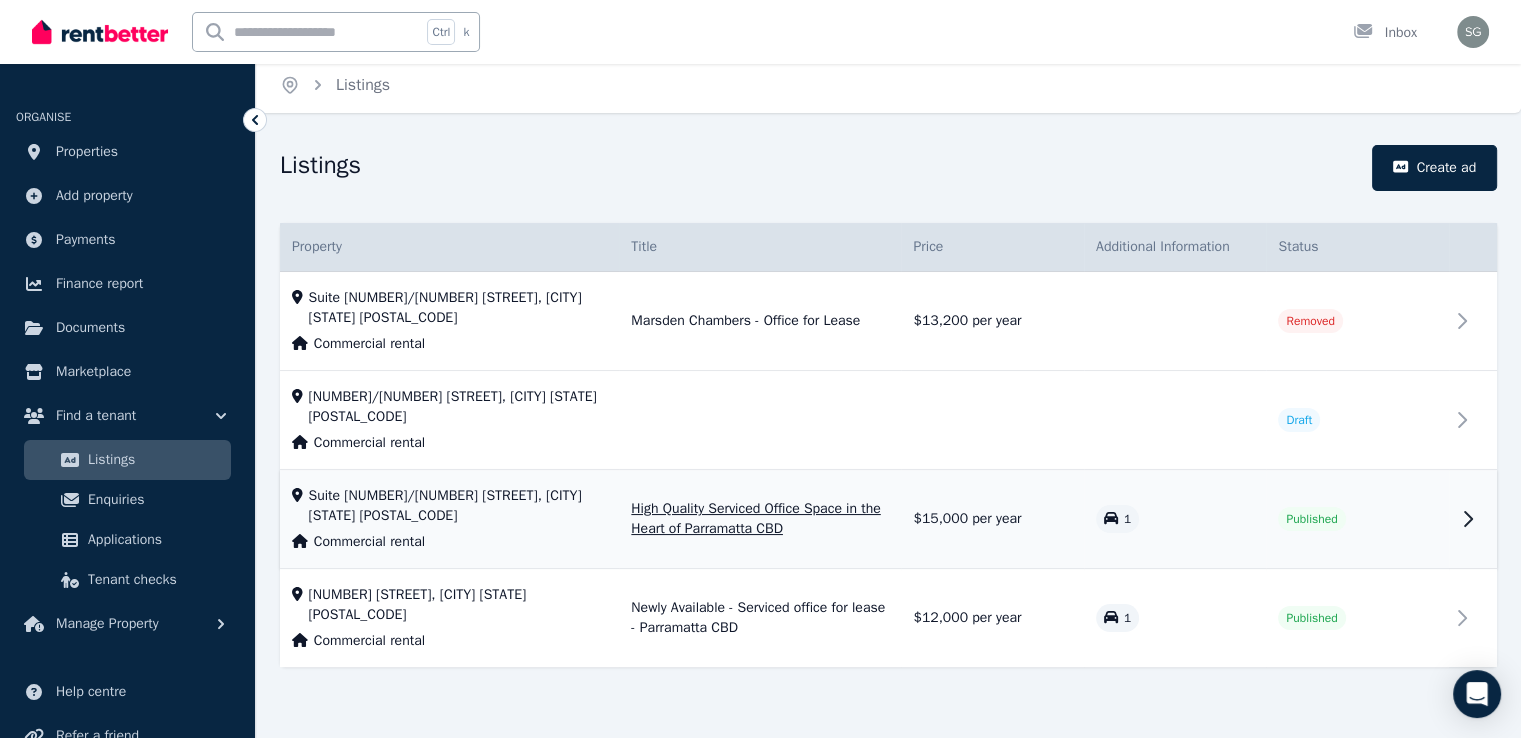 click on "1" at bounding box center [1175, 519] 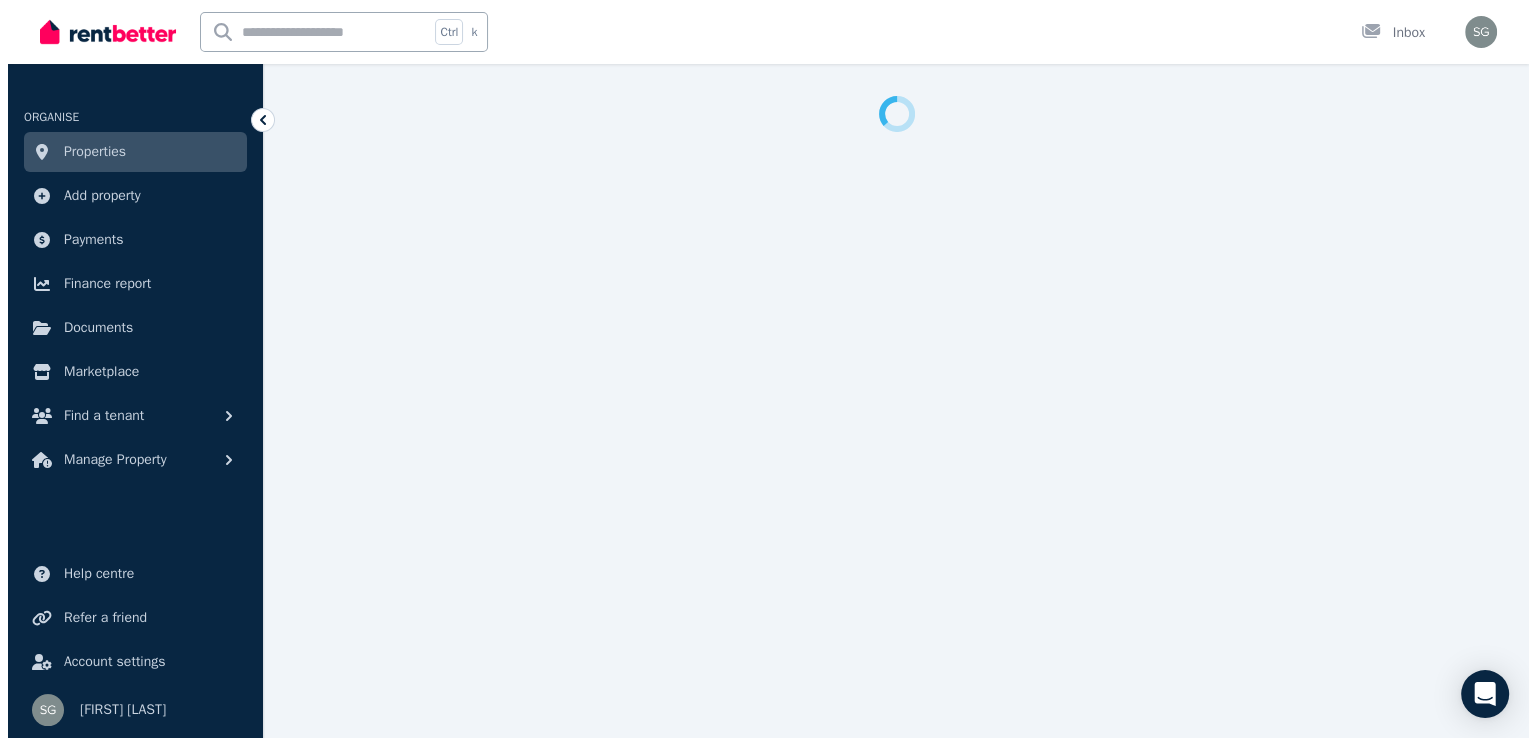 scroll, scrollTop: 0, scrollLeft: 0, axis: both 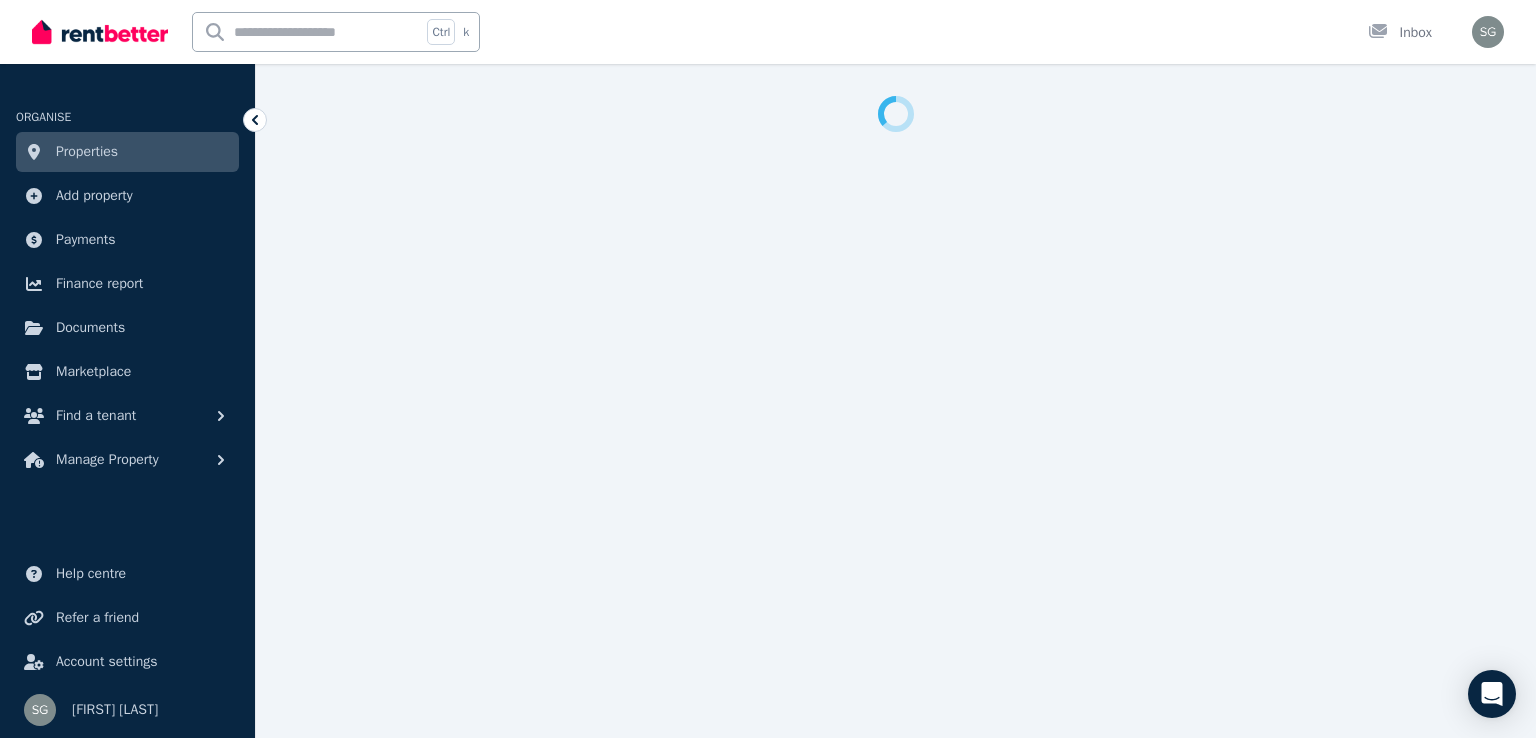 select on "**********" 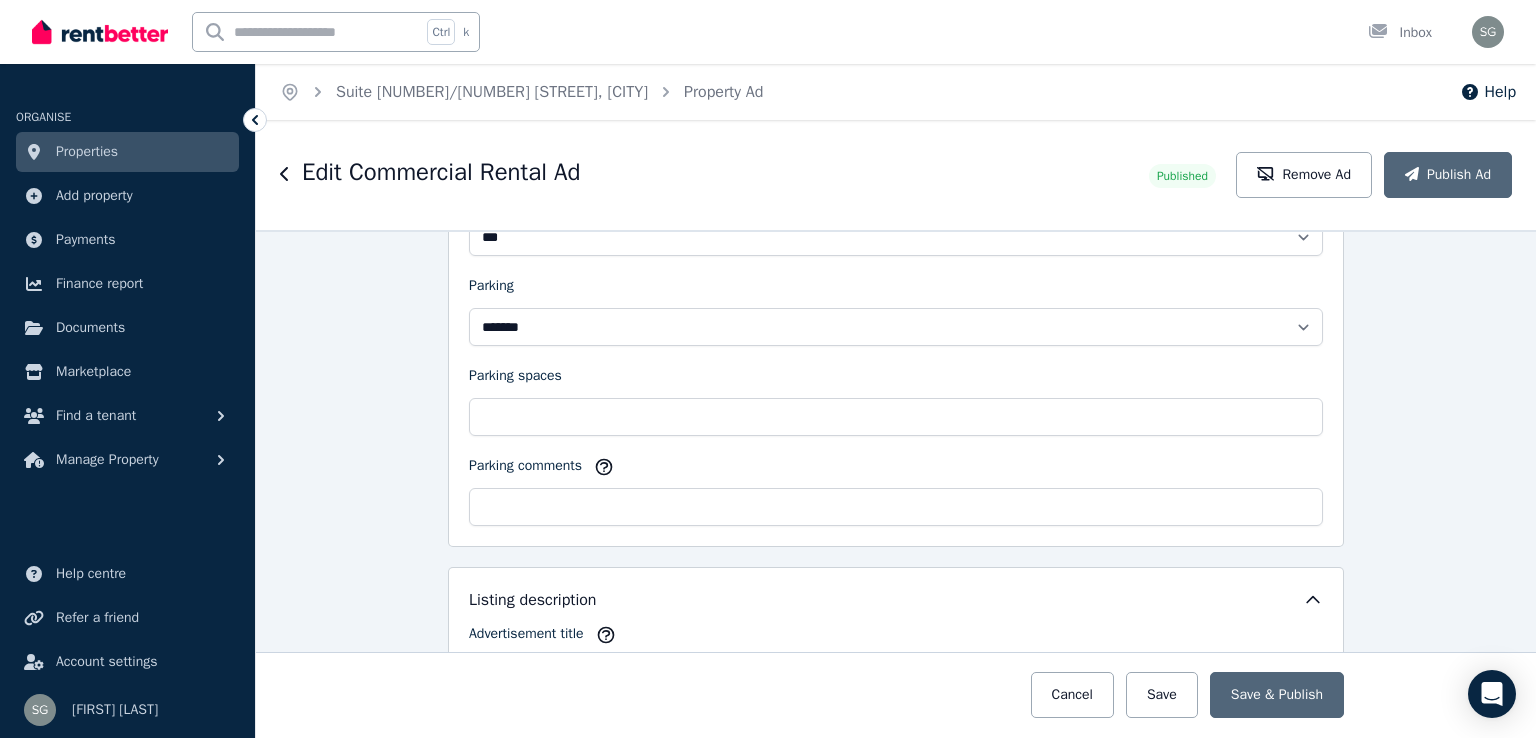 scroll, scrollTop: 1800, scrollLeft: 0, axis: vertical 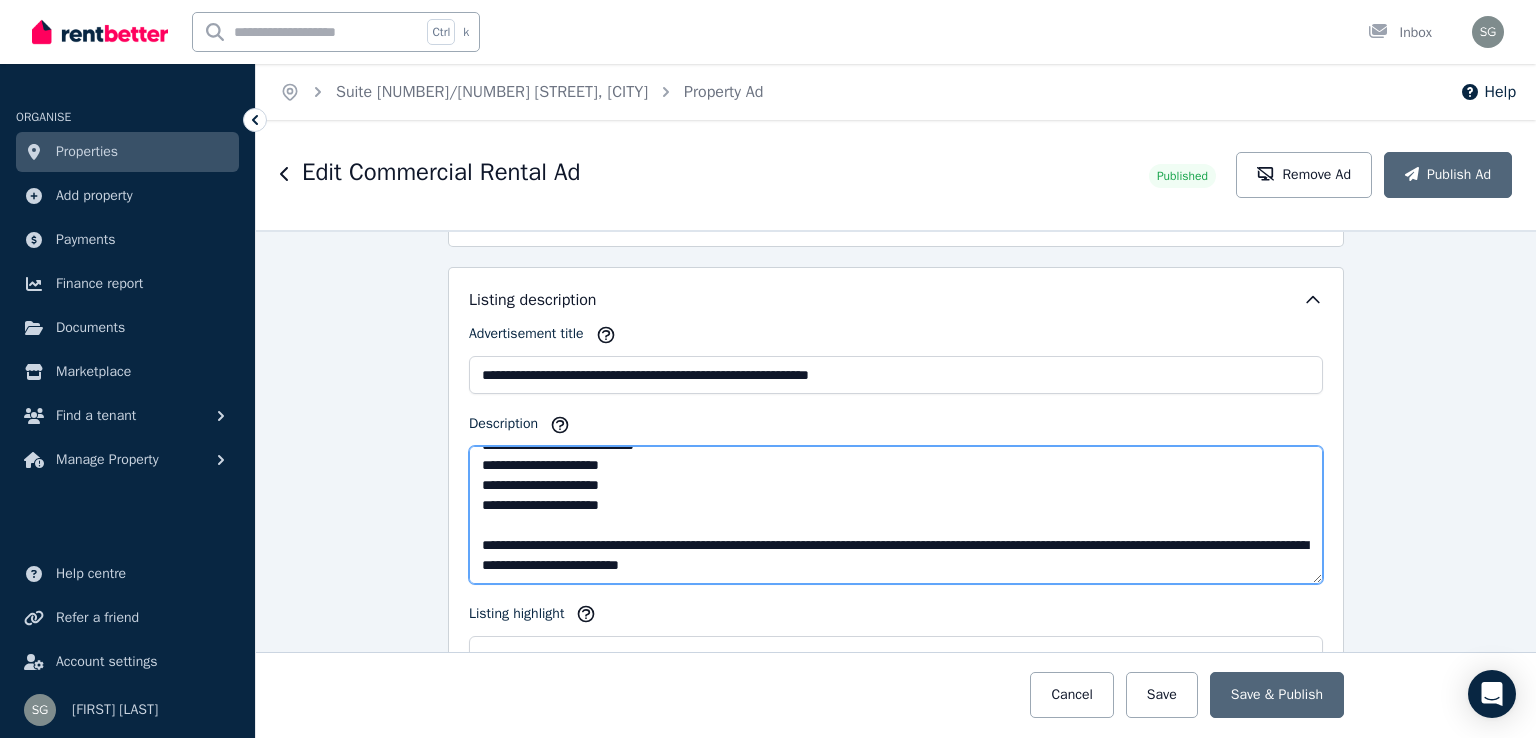 click on "**********" at bounding box center [896, 515] 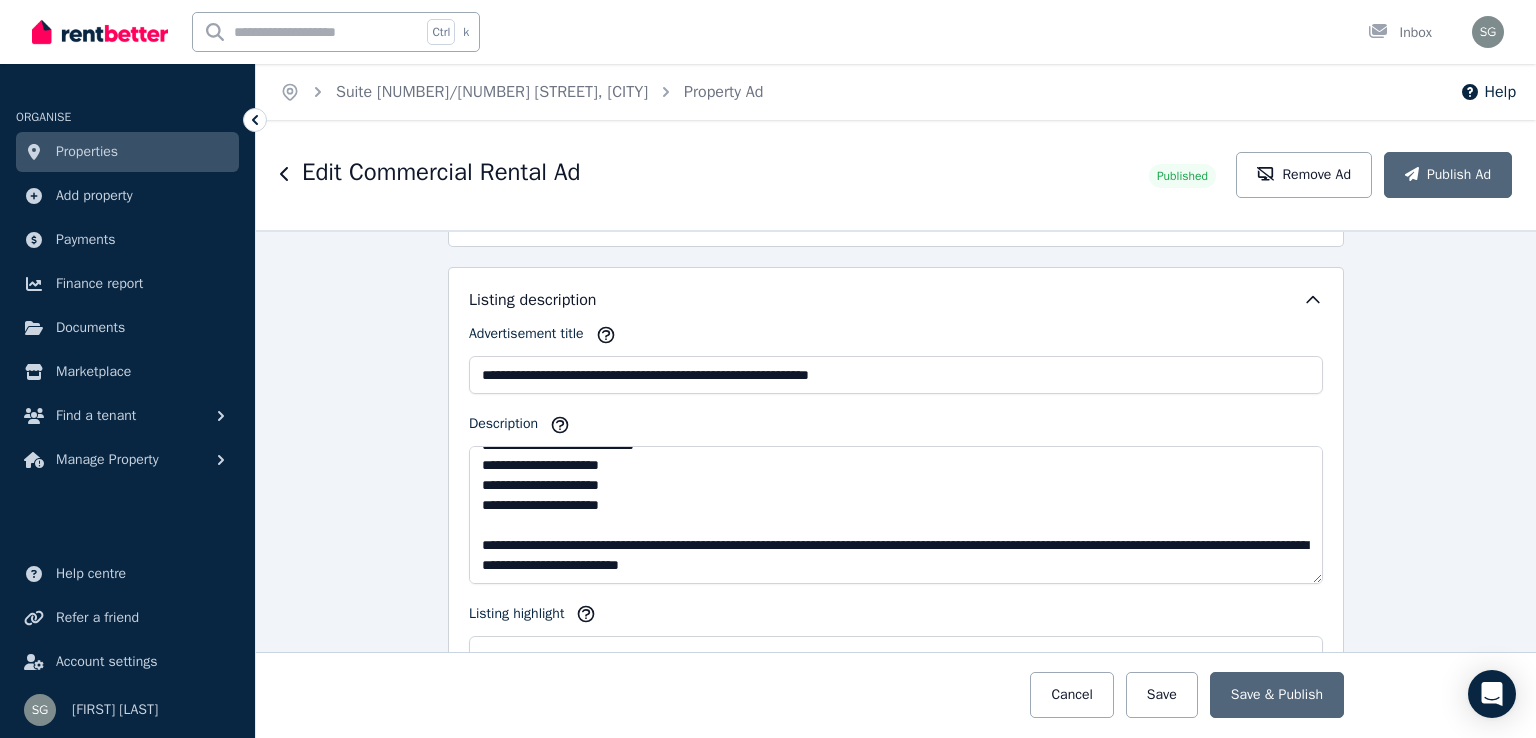click on "**********" at bounding box center [896, 484] 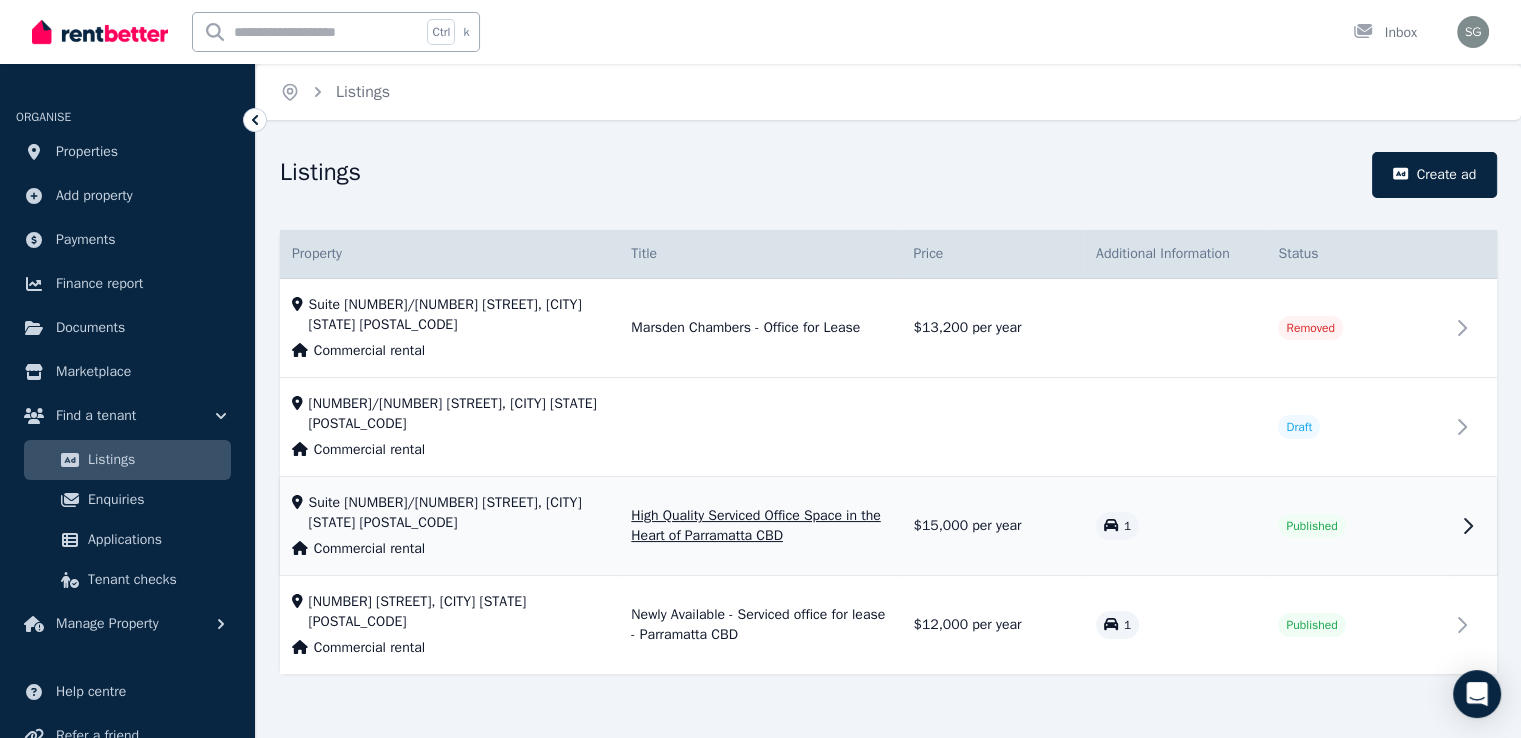 click on "$15,000 per year" at bounding box center (992, 526) 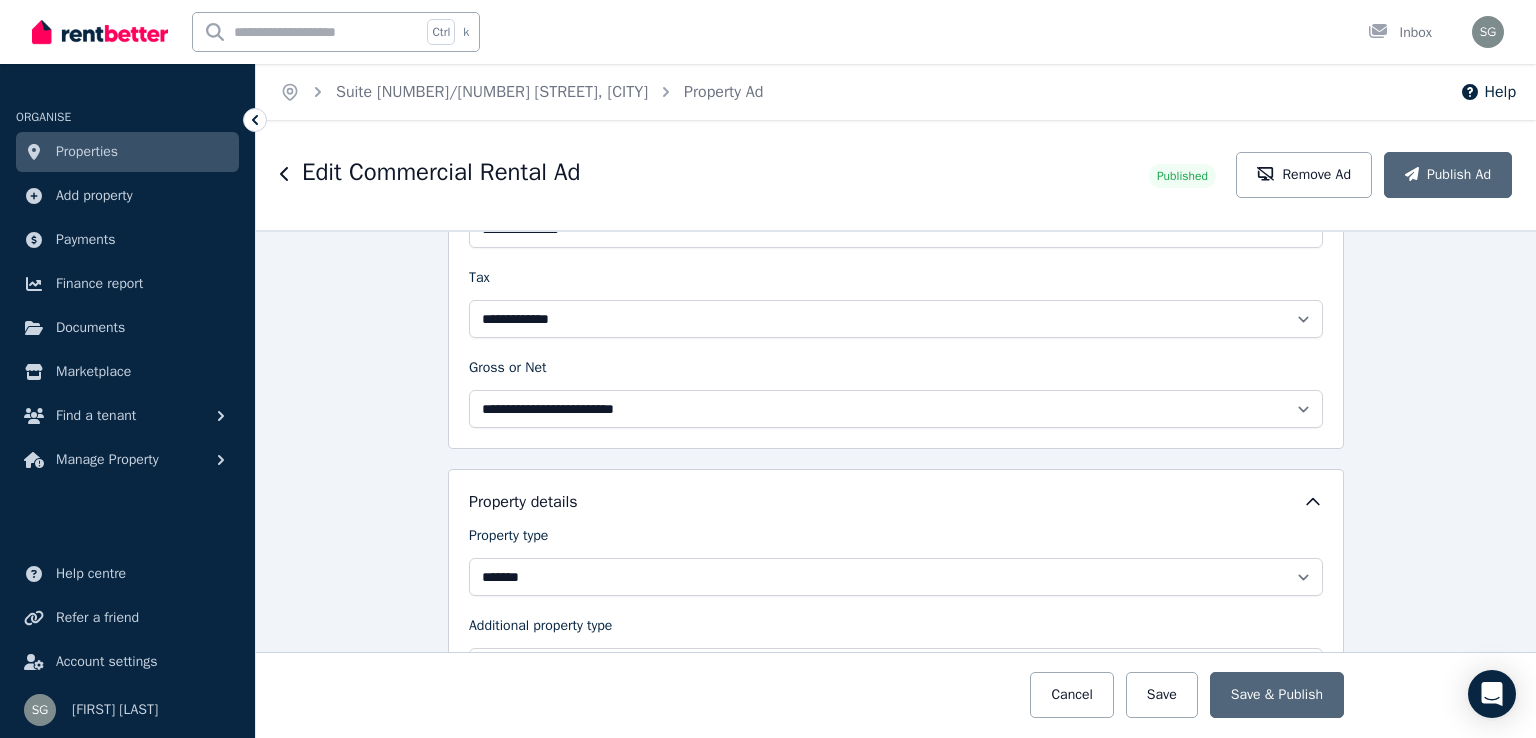 scroll, scrollTop: 600, scrollLeft: 0, axis: vertical 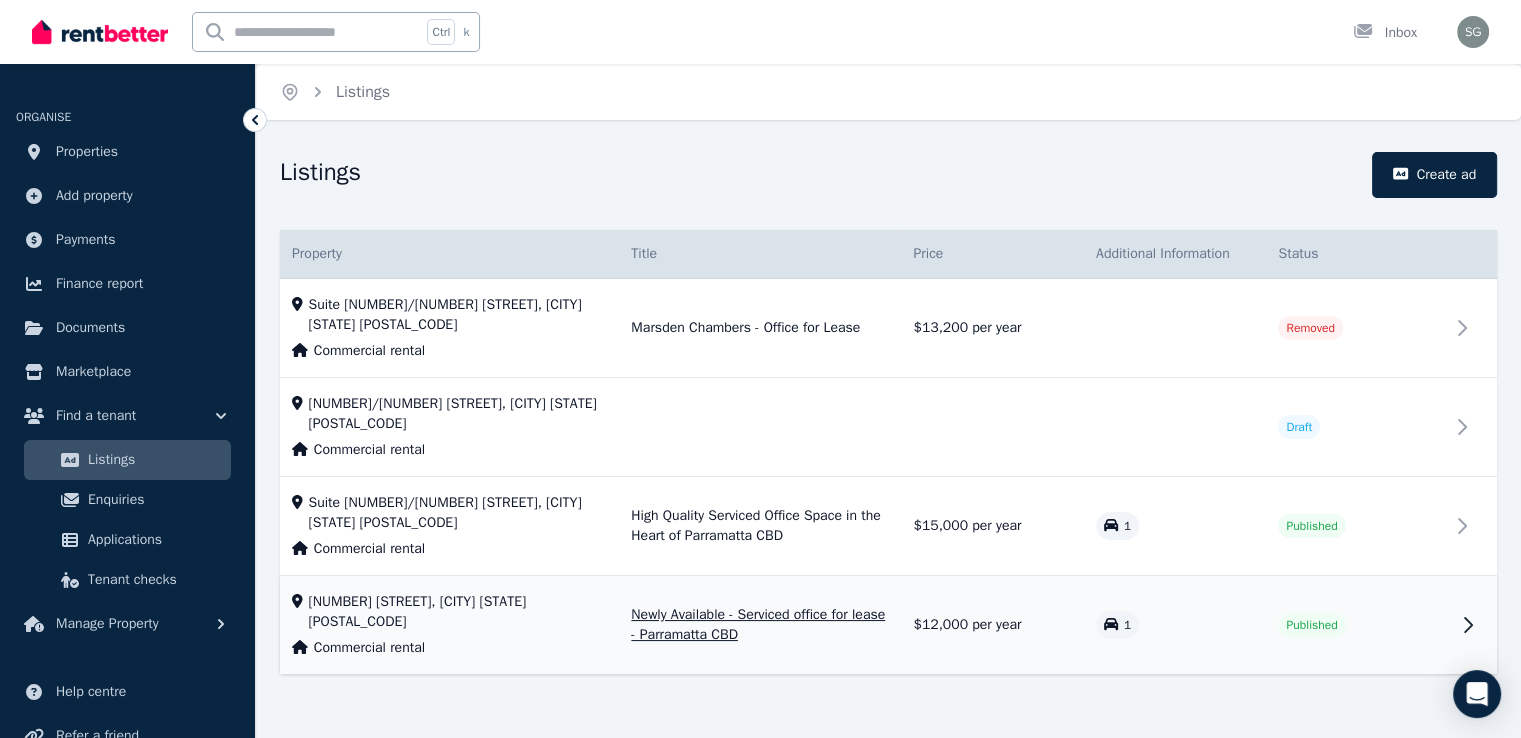 click on "$12,000 per year" at bounding box center [992, 625] 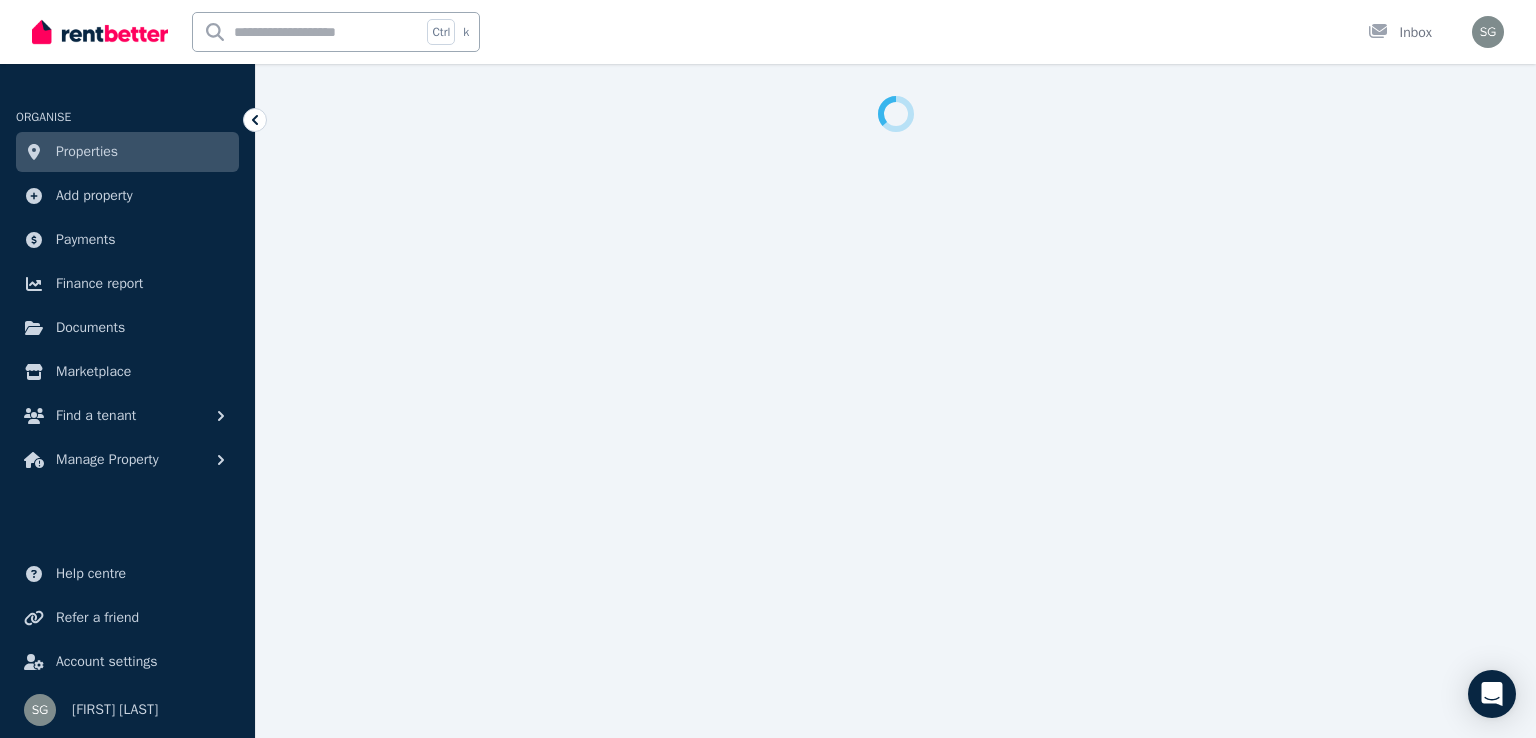 select on "**********" 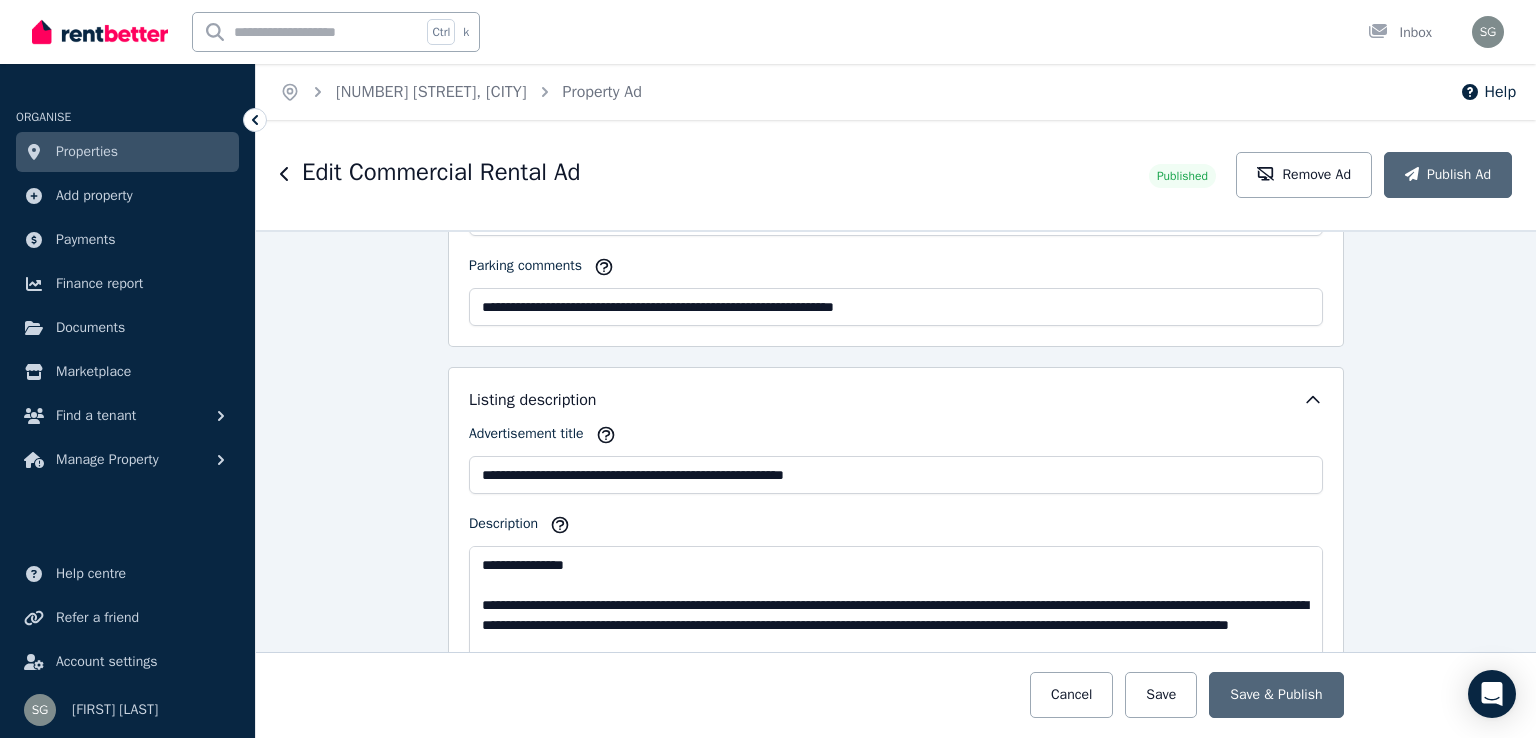 scroll, scrollTop: 1800, scrollLeft: 0, axis: vertical 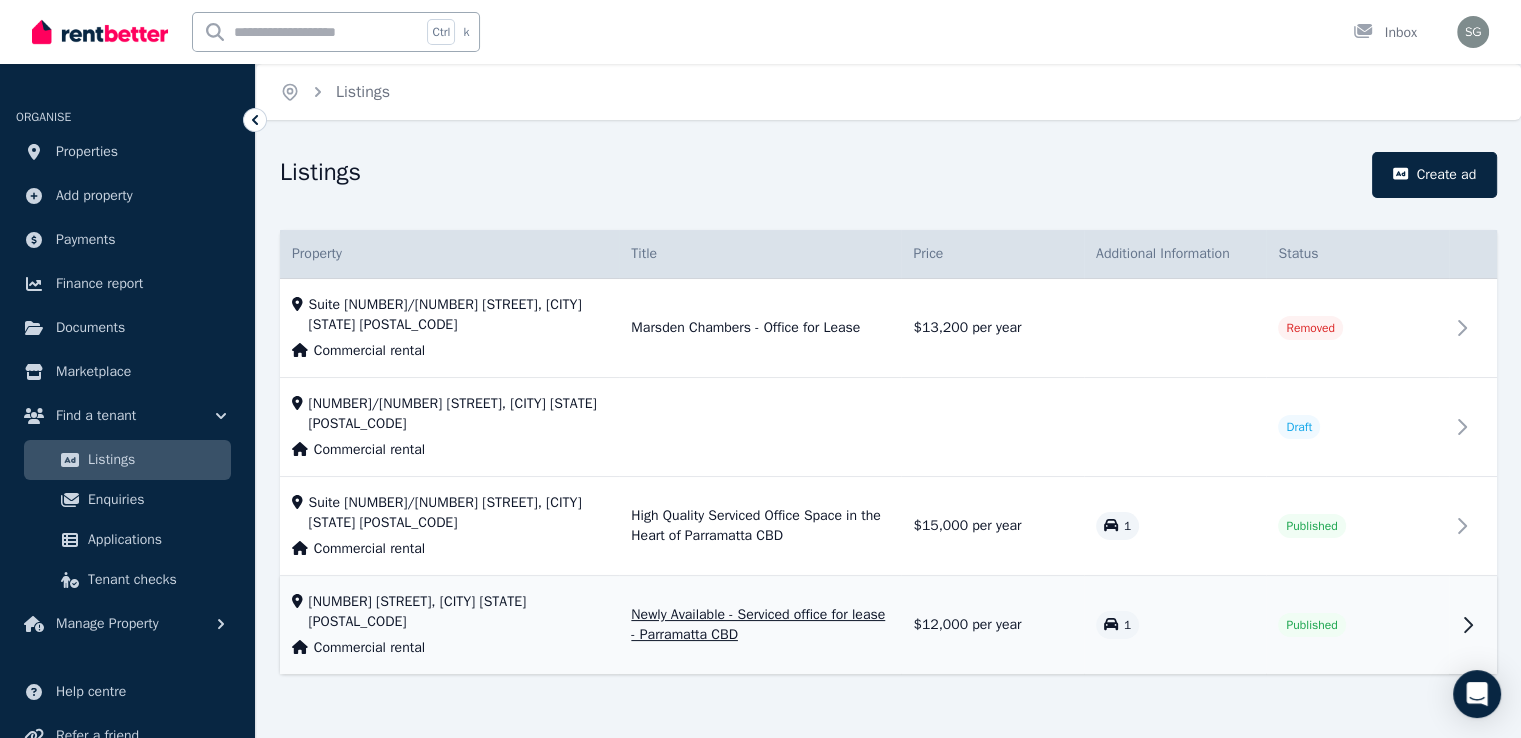 click on "Newly Available - Serviced office for lease - Parramatta CBD" at bounding box center (760, 625) 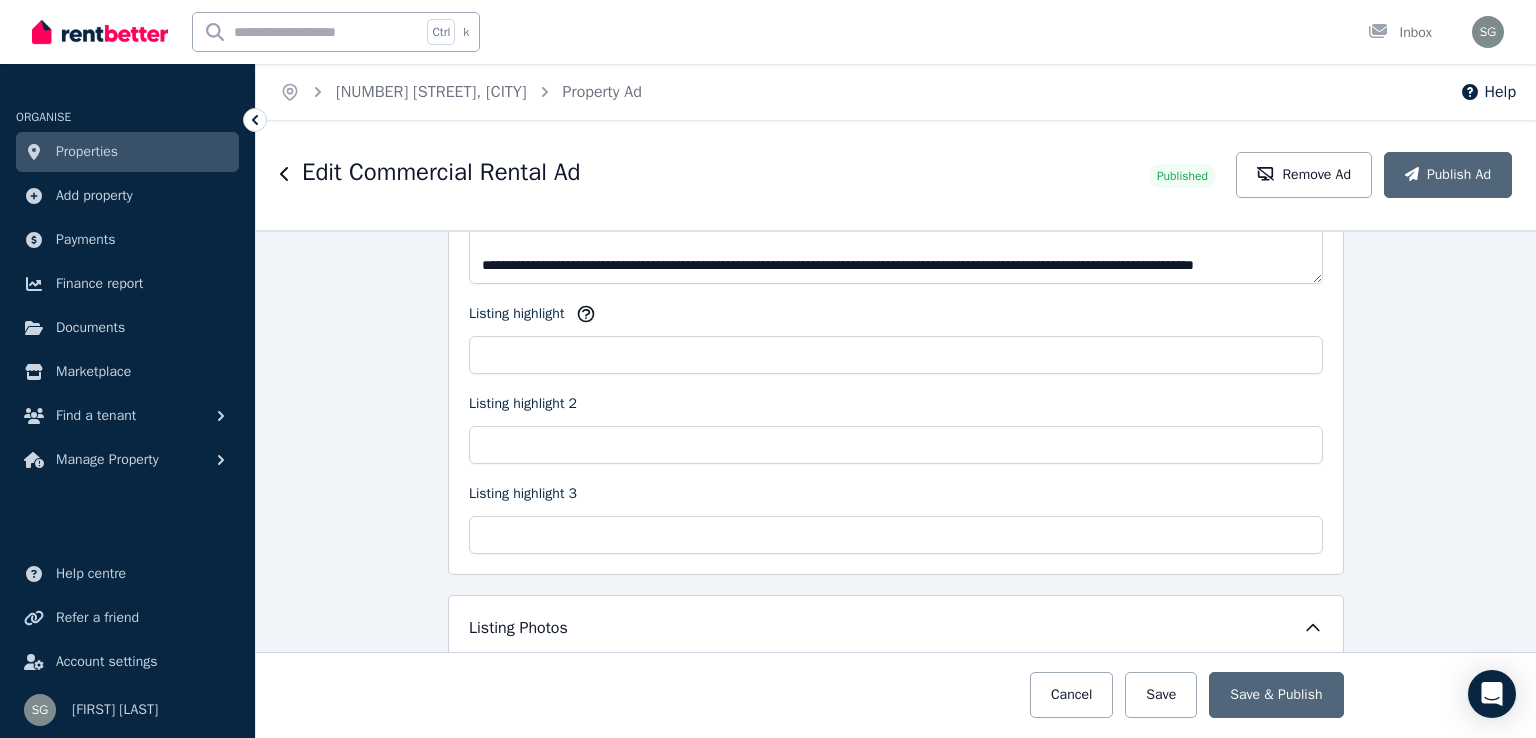 scroll, scrollTop: 1900, scrollLeft: 0, axis: vertical 